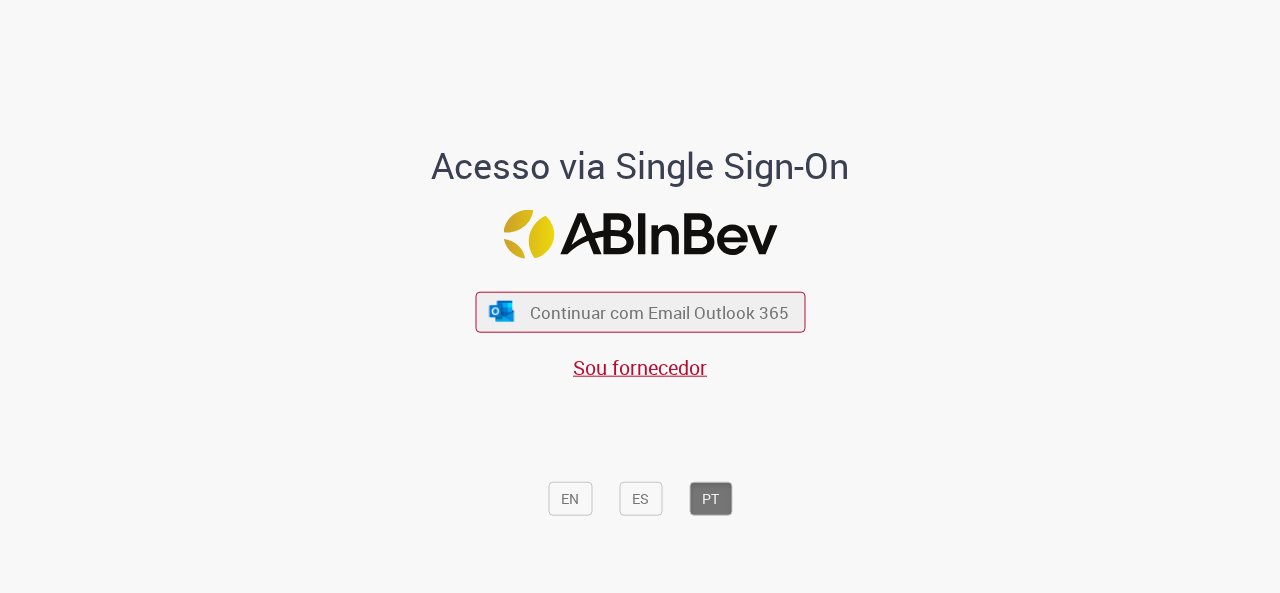 scroll, scrollTop: 0, scrollLeft: 0, axis: both 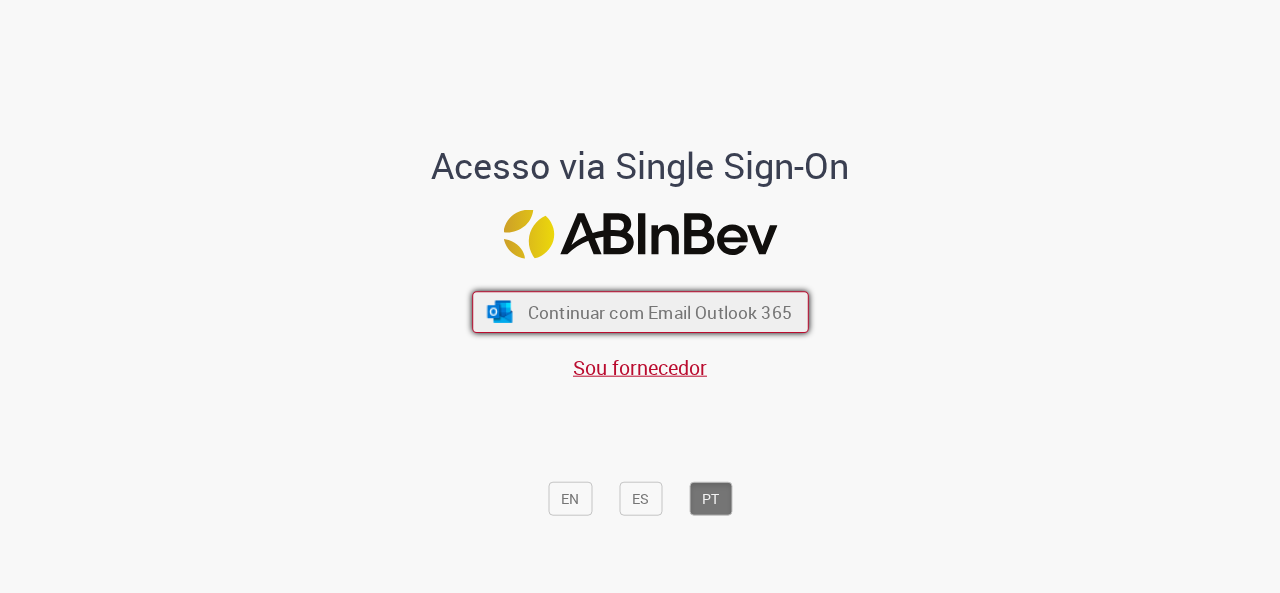 click on "Continuar com Email Outlook 365" at bounding box center [640, 312] 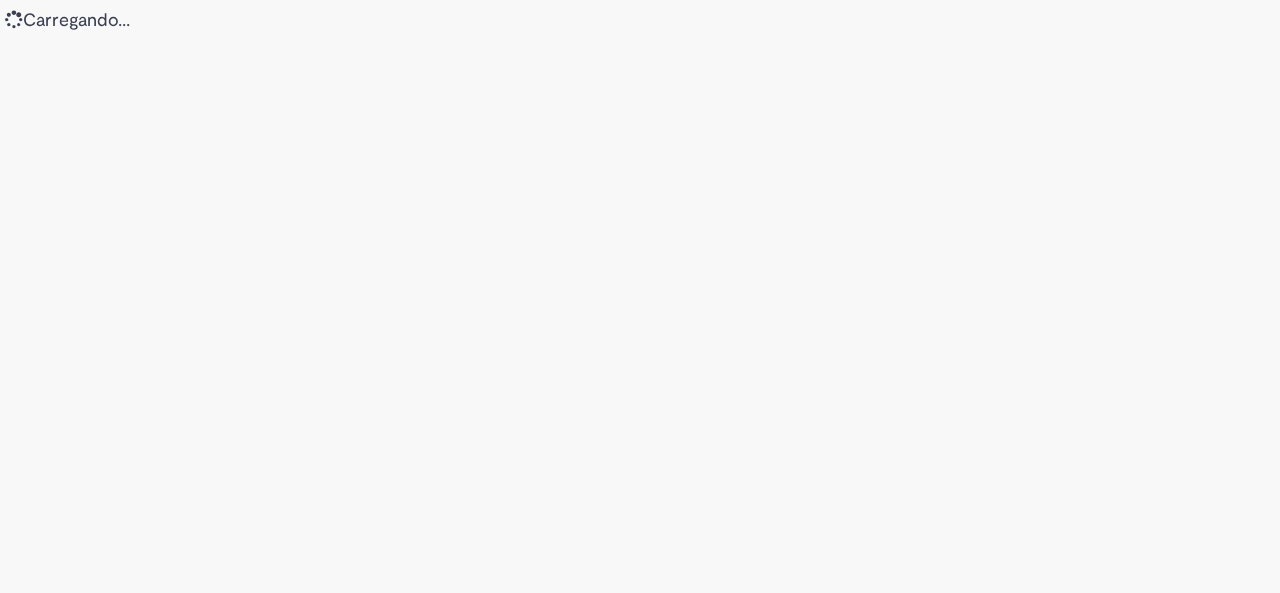 scroll, scrollTop: 0, scrollLeft: 0, axis: both 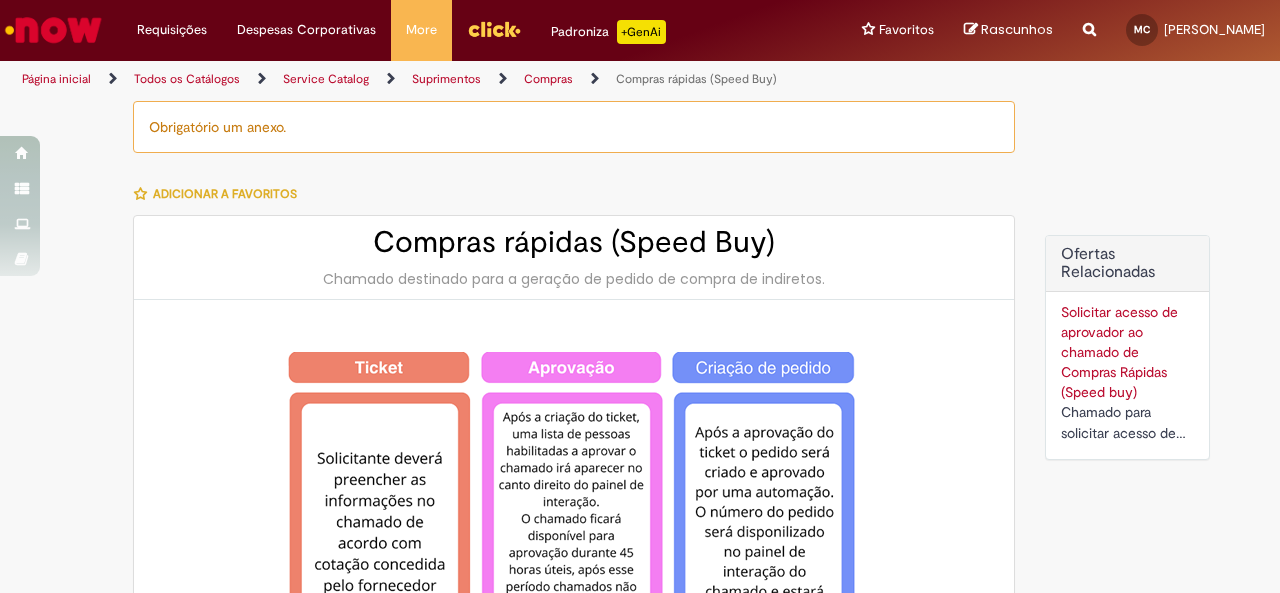 type on "********" 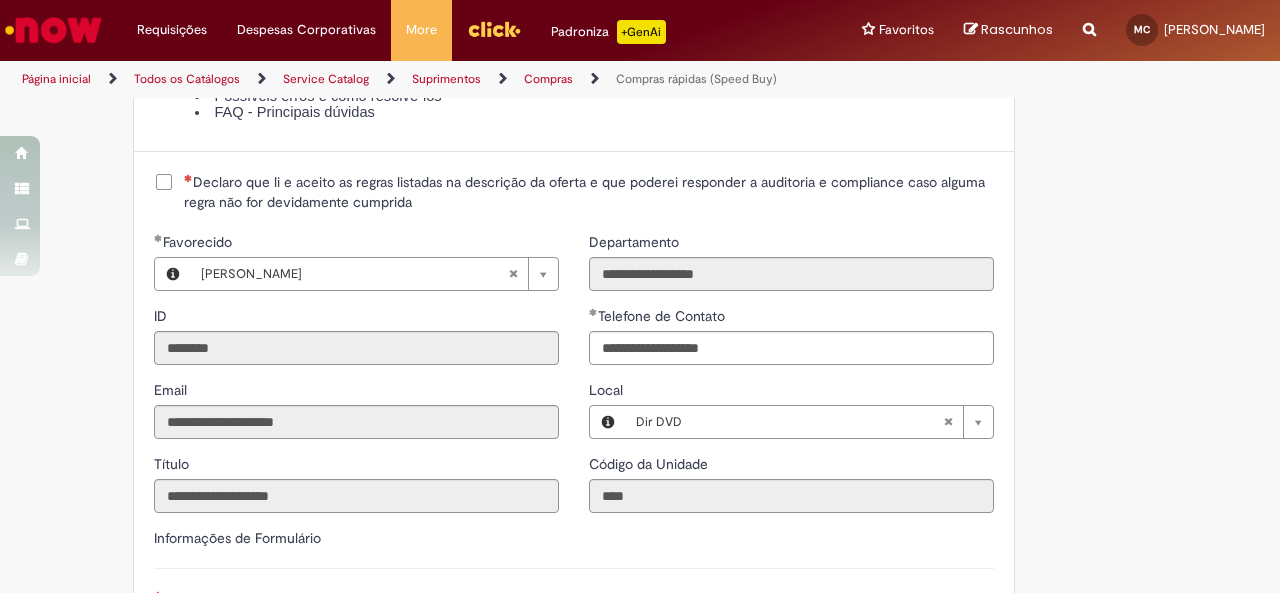 scroll, scrollTop: 2454, scrollLeft: 0, axis: vertical 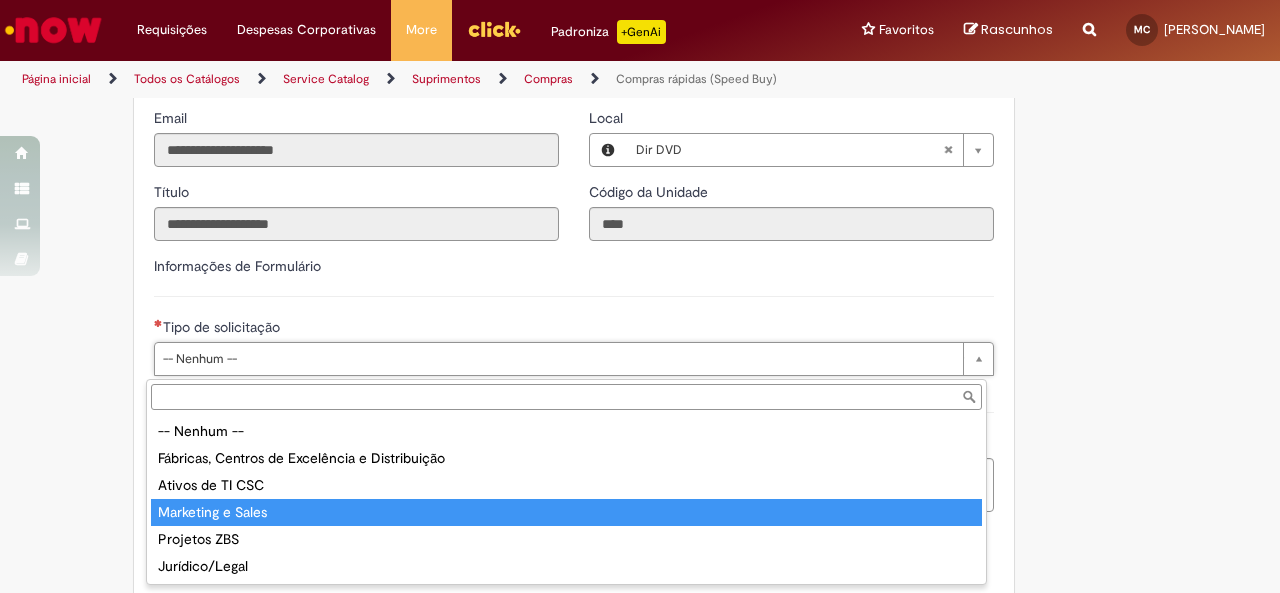 type on "**********" 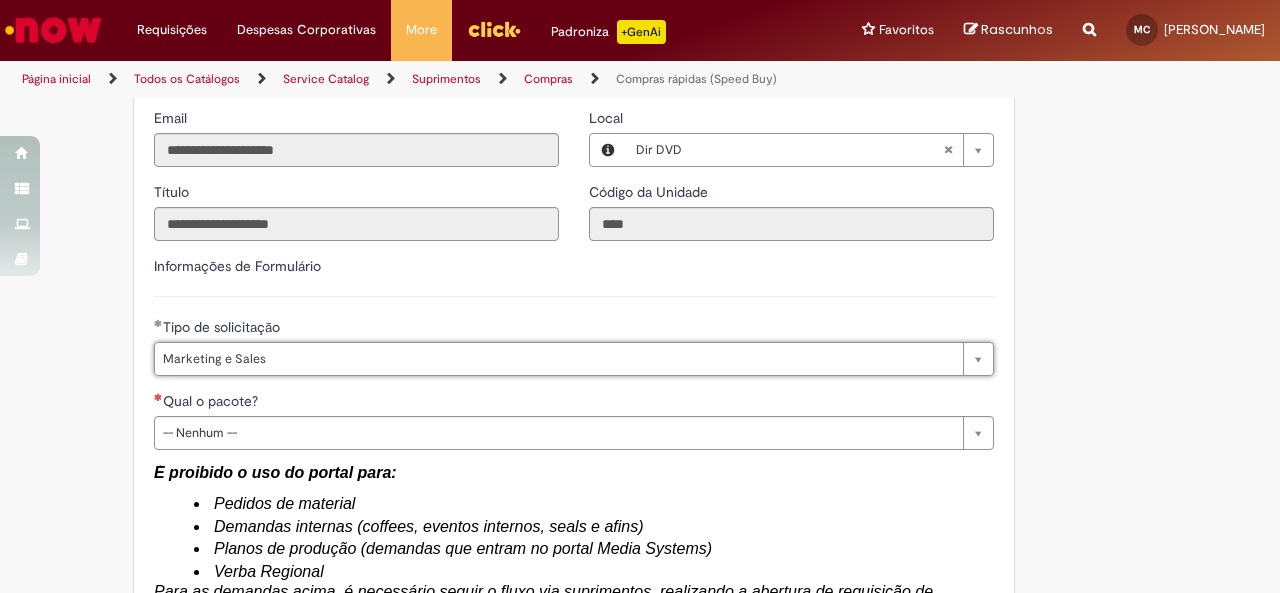 type on "*******" 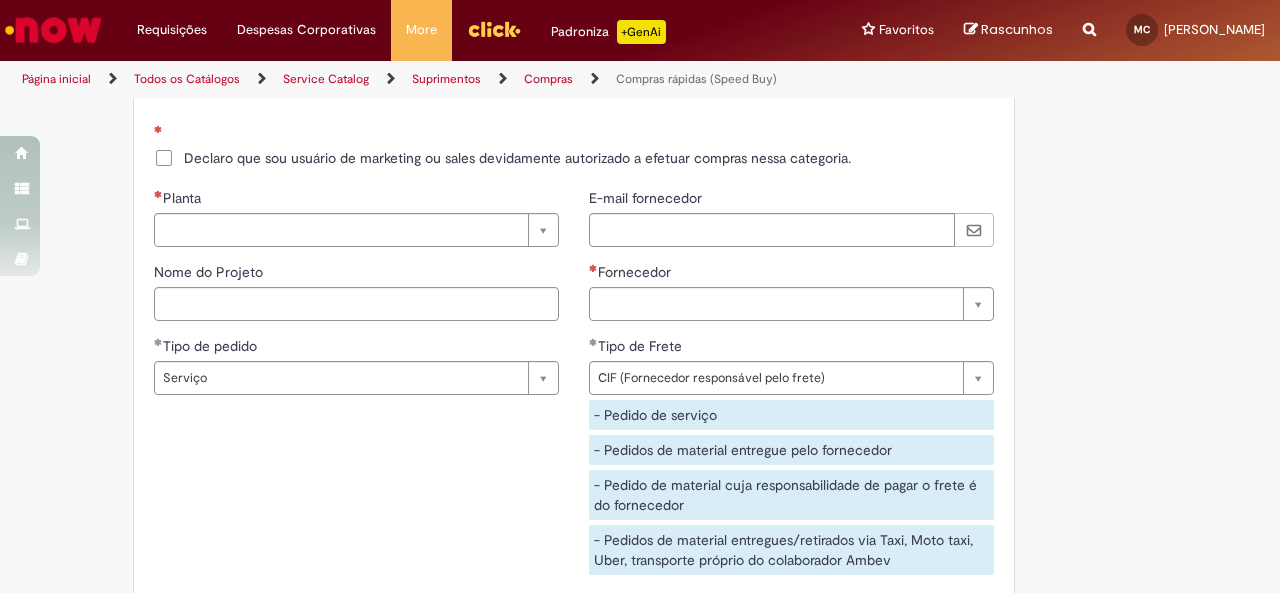 scroll, scrollTop: 3246, scrollLeft: 0, axis: vertical 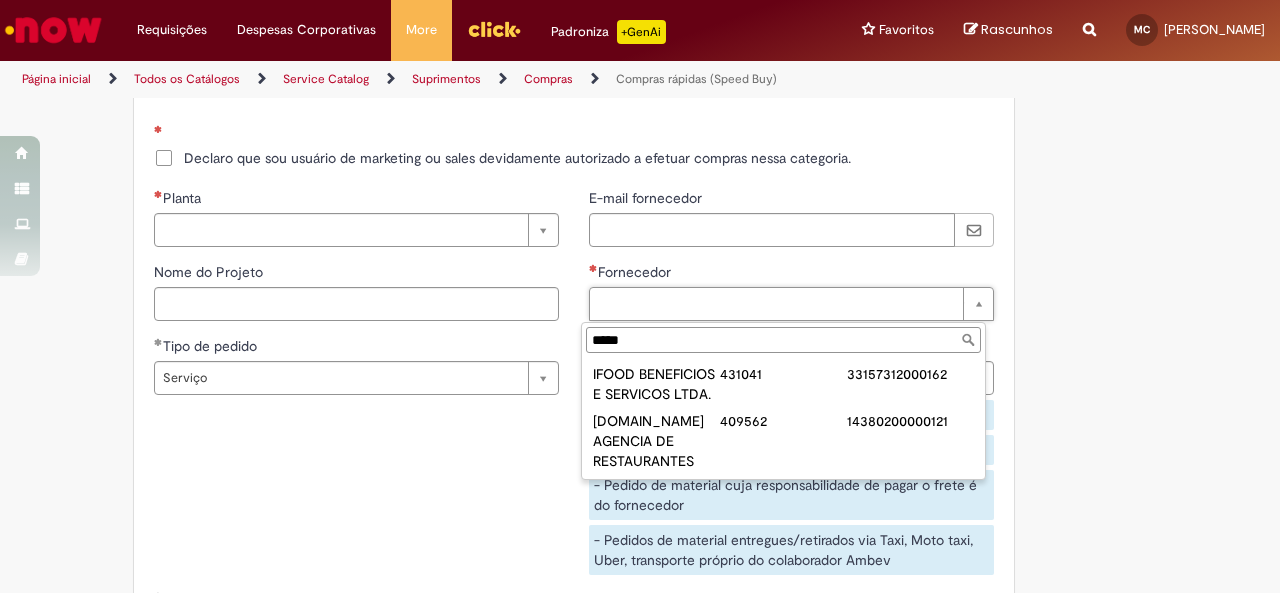 type on "*****" 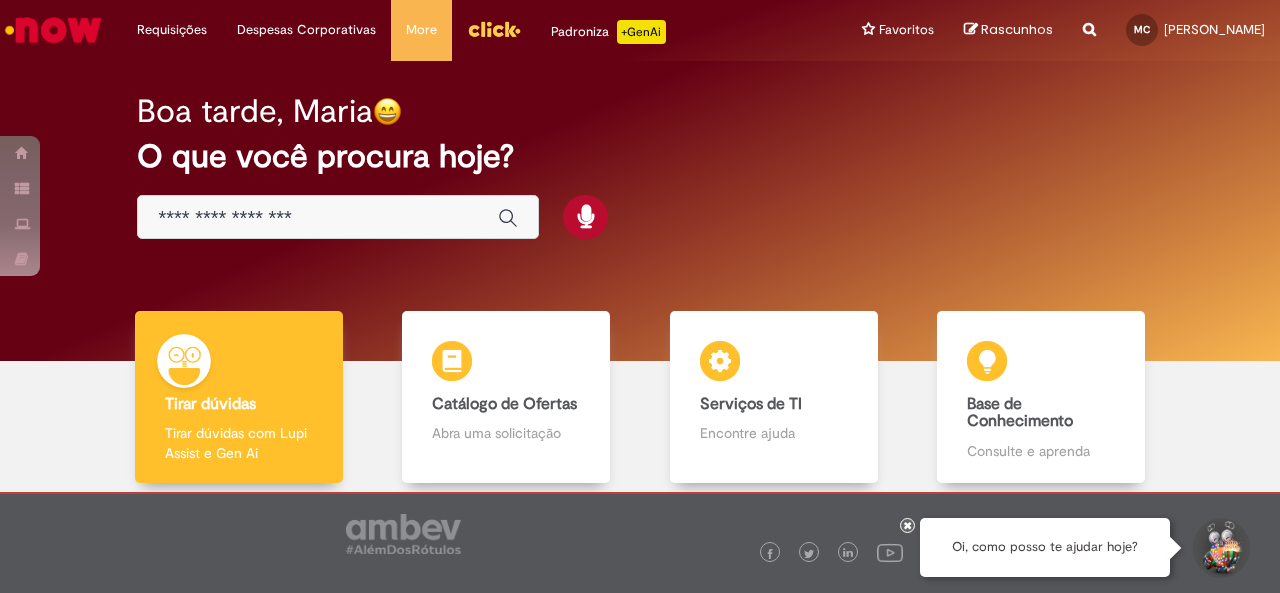 scroll, scrollTop: 0, scrollLeft: 0, axis: both 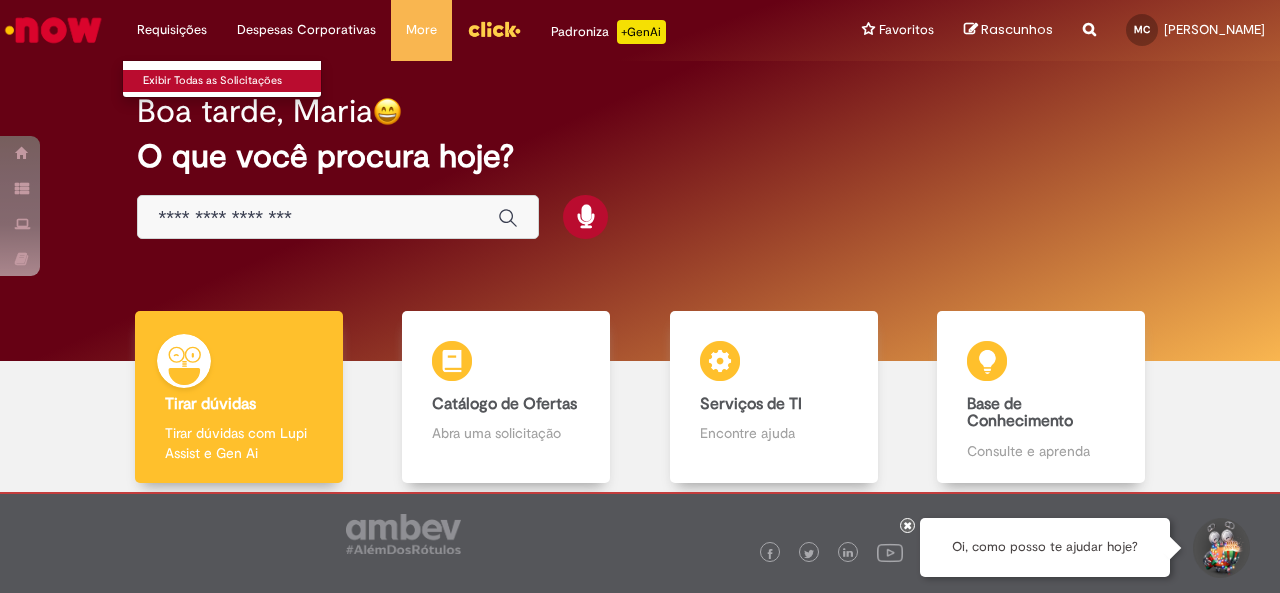 click on "Exibir Todas as Solicitações" at bounding box center [233, 81] 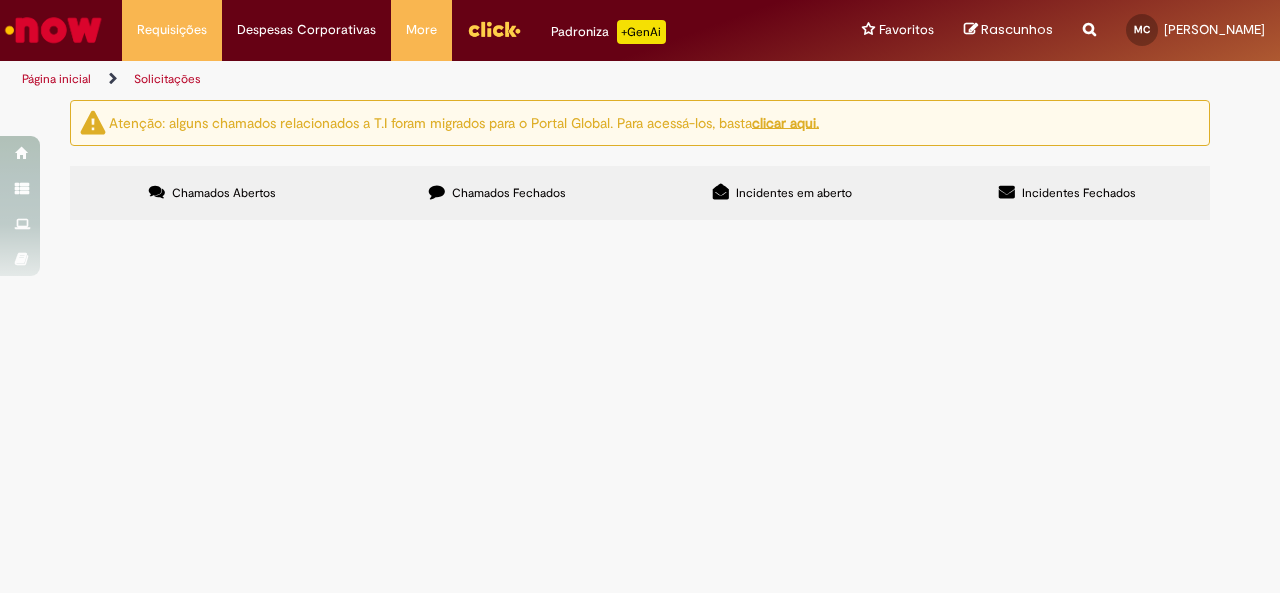 click on "Chamados Fechados" at bounding box center [497, 193] 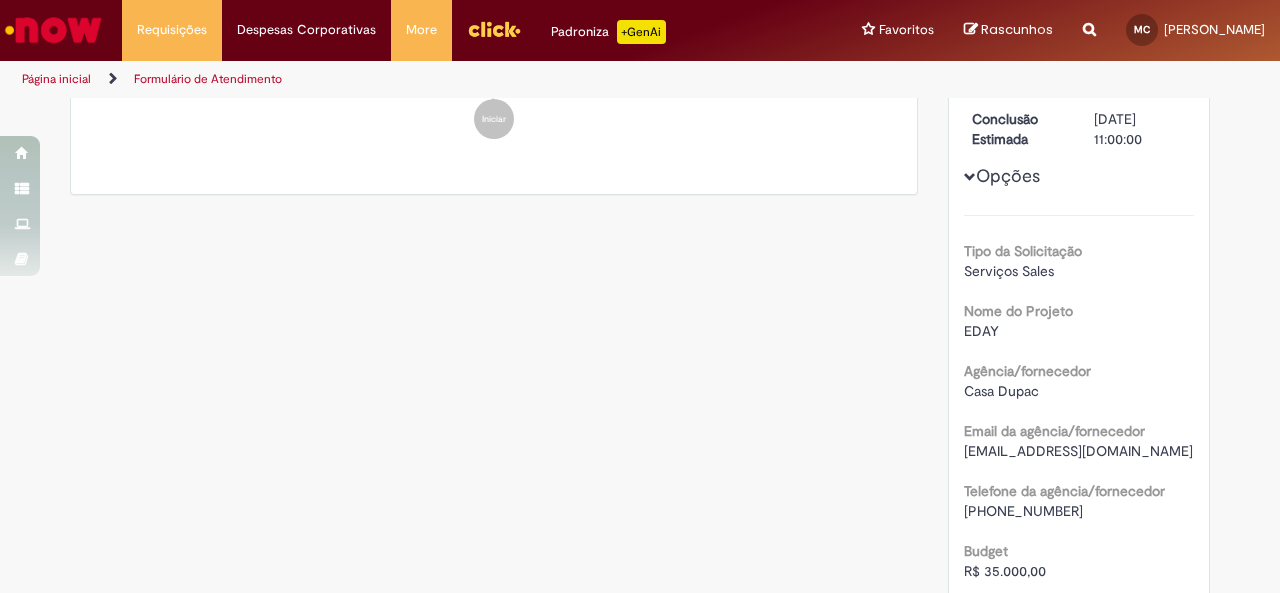scroll, scrollTop: 0, scrollLeft: 0, axis: both 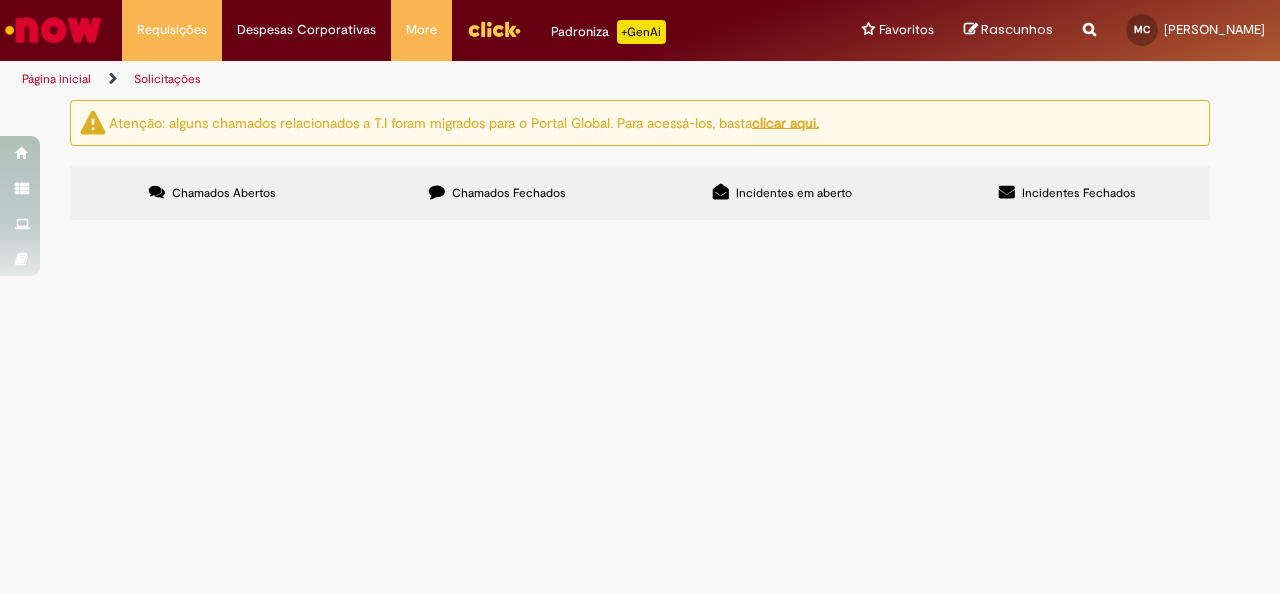 click on "Incidentes em aberto" at bounding box center [794, 193] 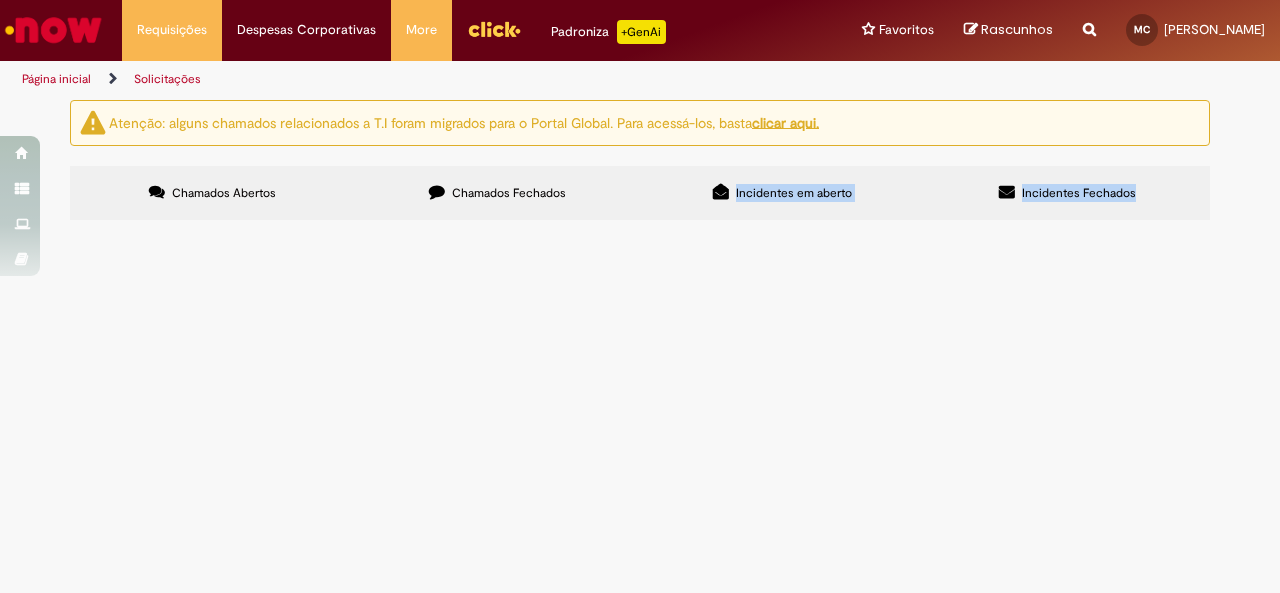 click on "Chamados Fechados" at bounding box center [497, 193] 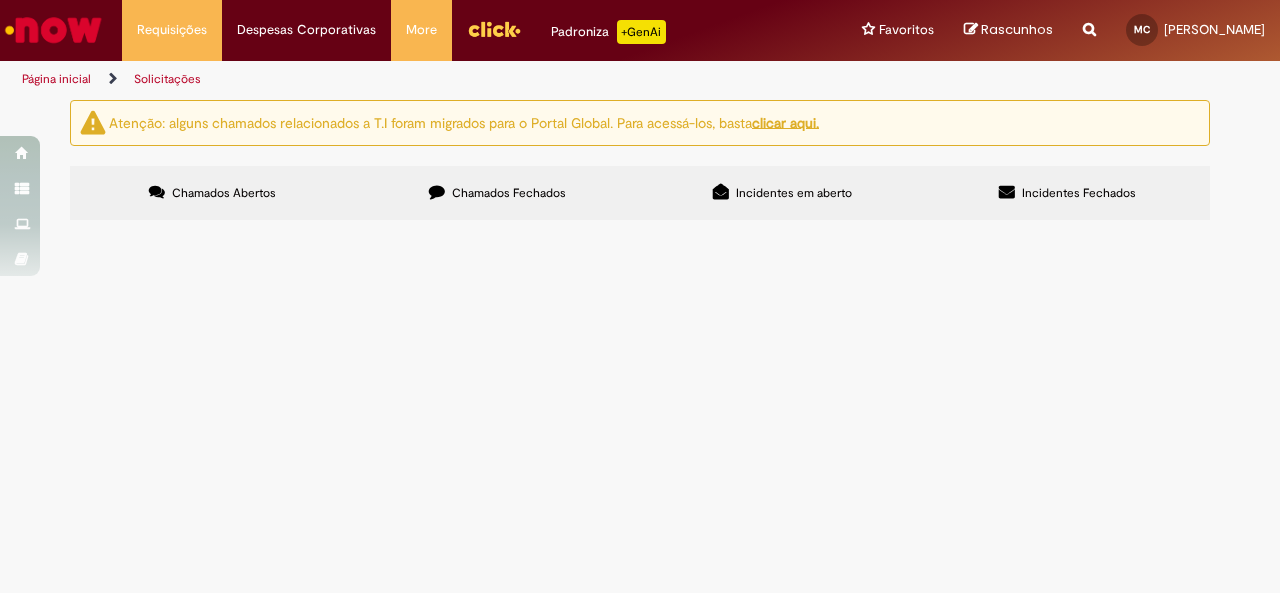 scroll, scrollTop: 734, scrollLeft: 0, axis: vertical 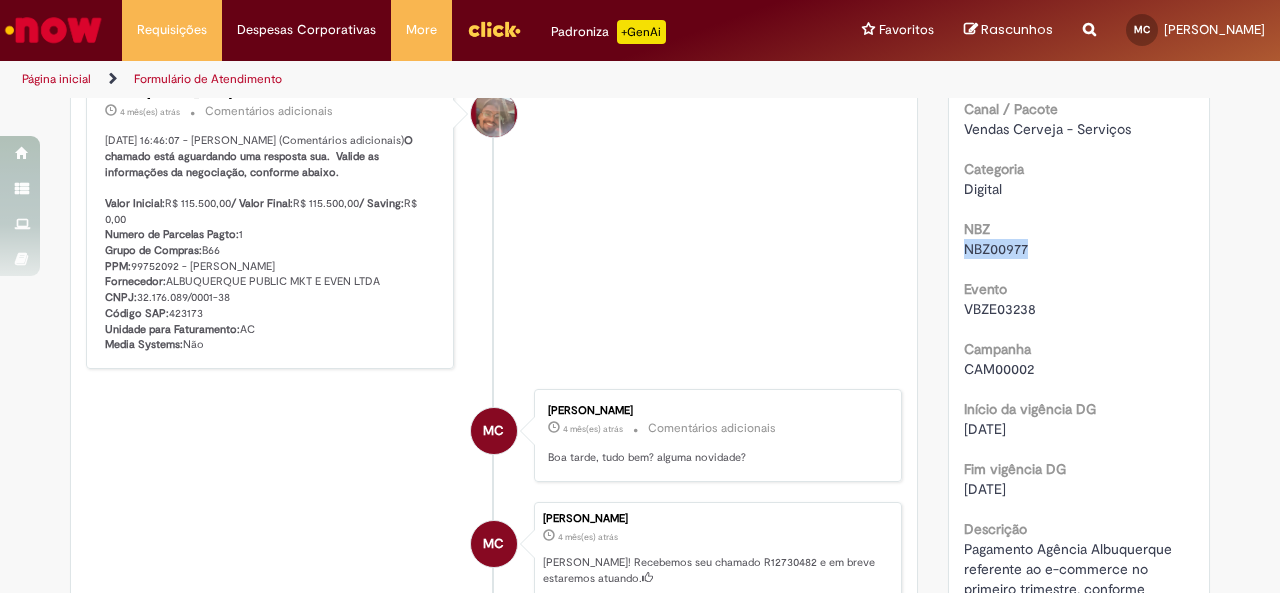 drag, startPoint x: 955, startPoint y: 279, endPoint x: 1036, endPoint y: 290, distance: 81.7435 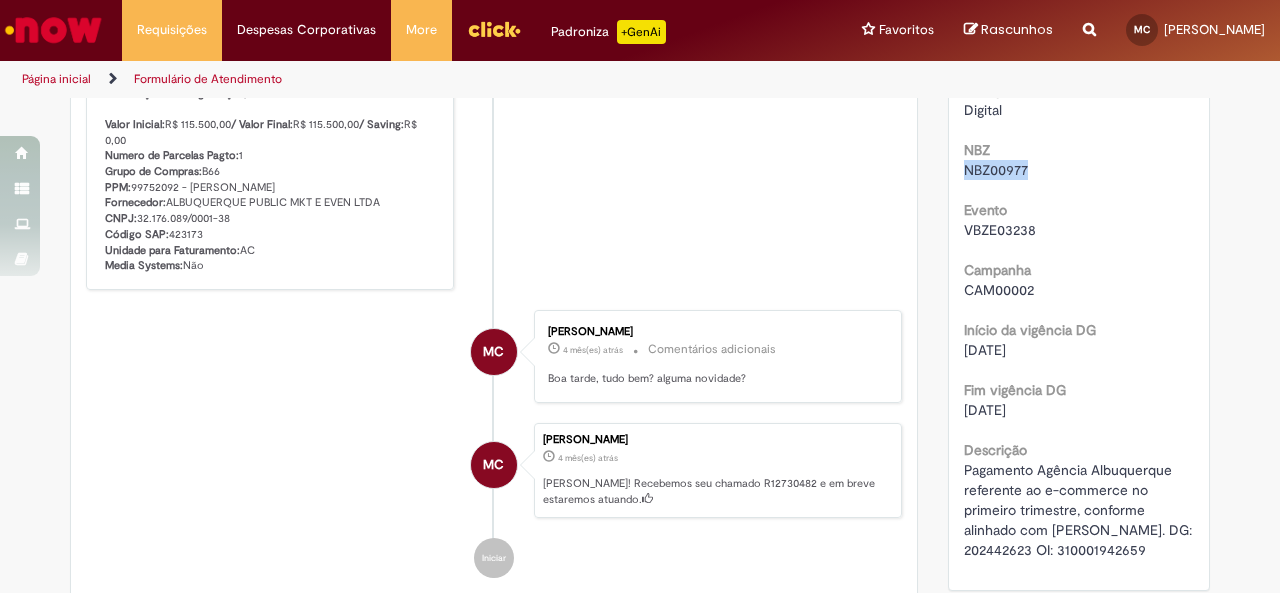 scroll, scrollTop: 904, scrollLeft: 0, axis: vertical 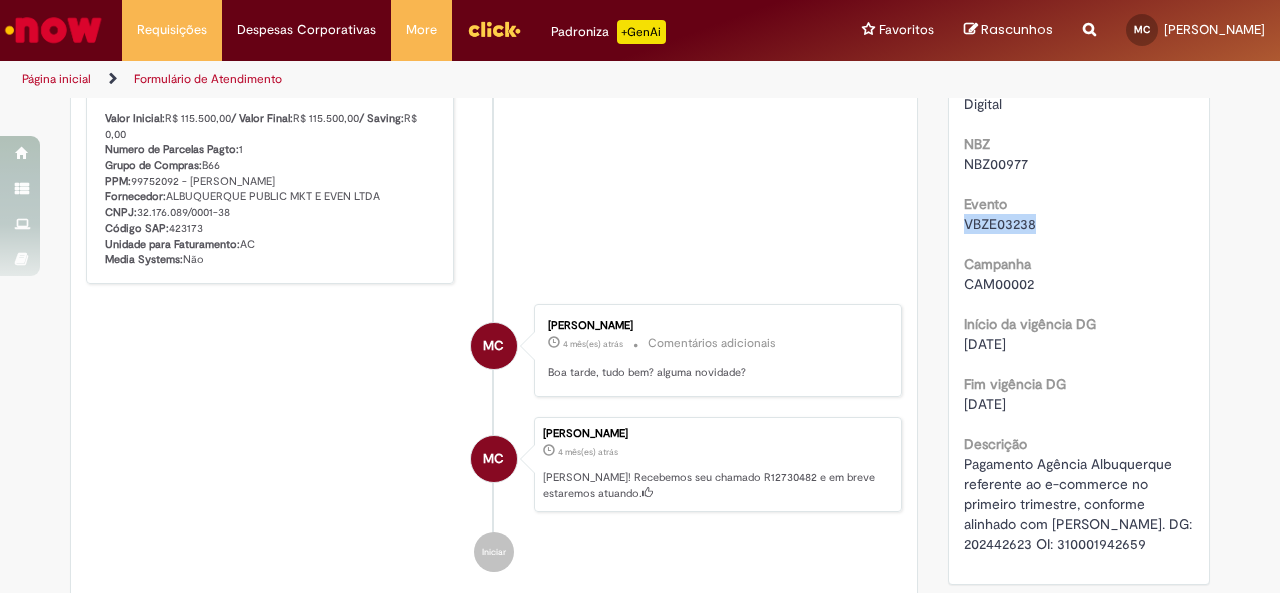 drag, startPoint x: 959, startPoint y: 269, endPoint x: 1036, endPoint y: 258, distance: 77.781746 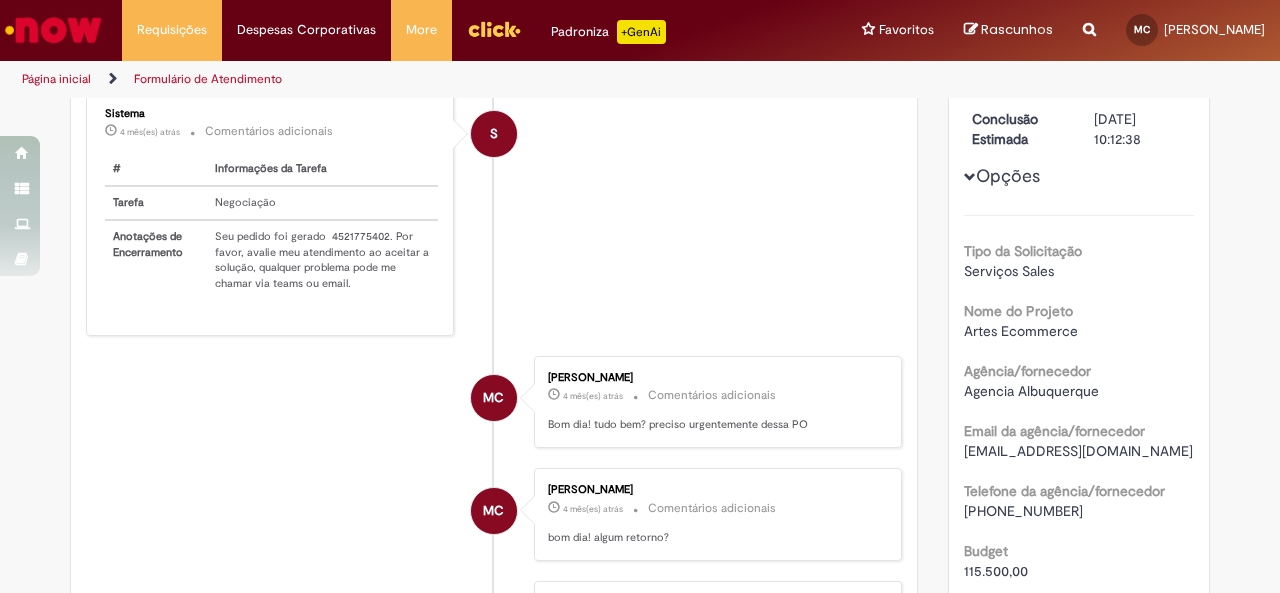 scroll, scrollTop: 0, scrollLeft: 0, axis: both 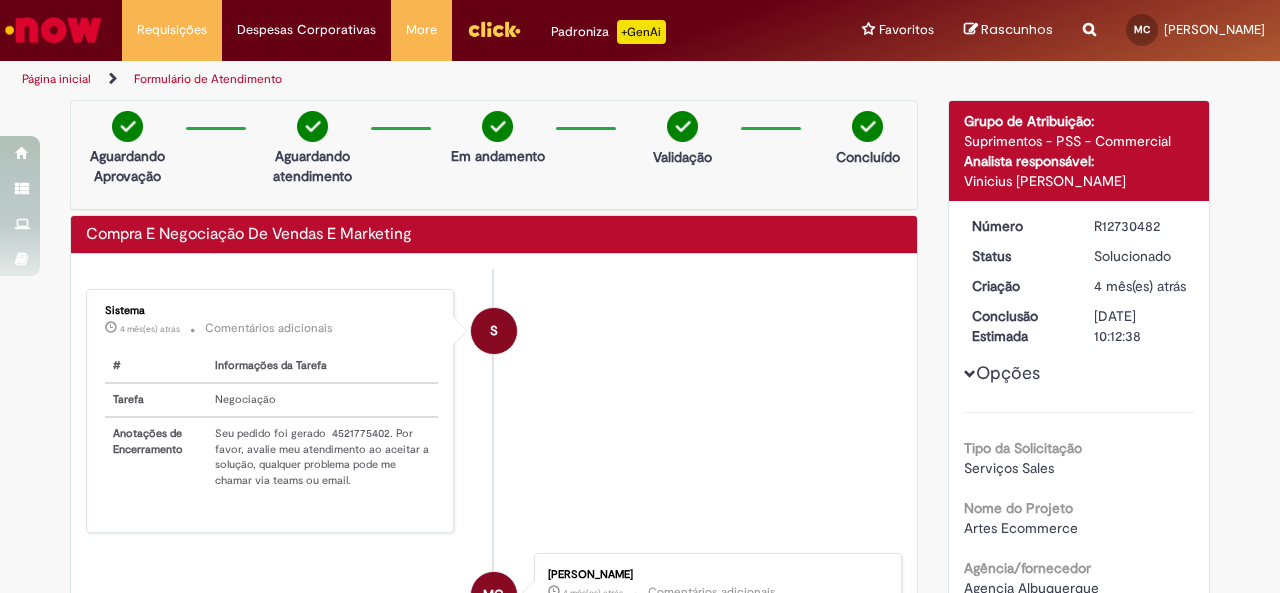 click on "Opções" at bounding box center (0, 0) 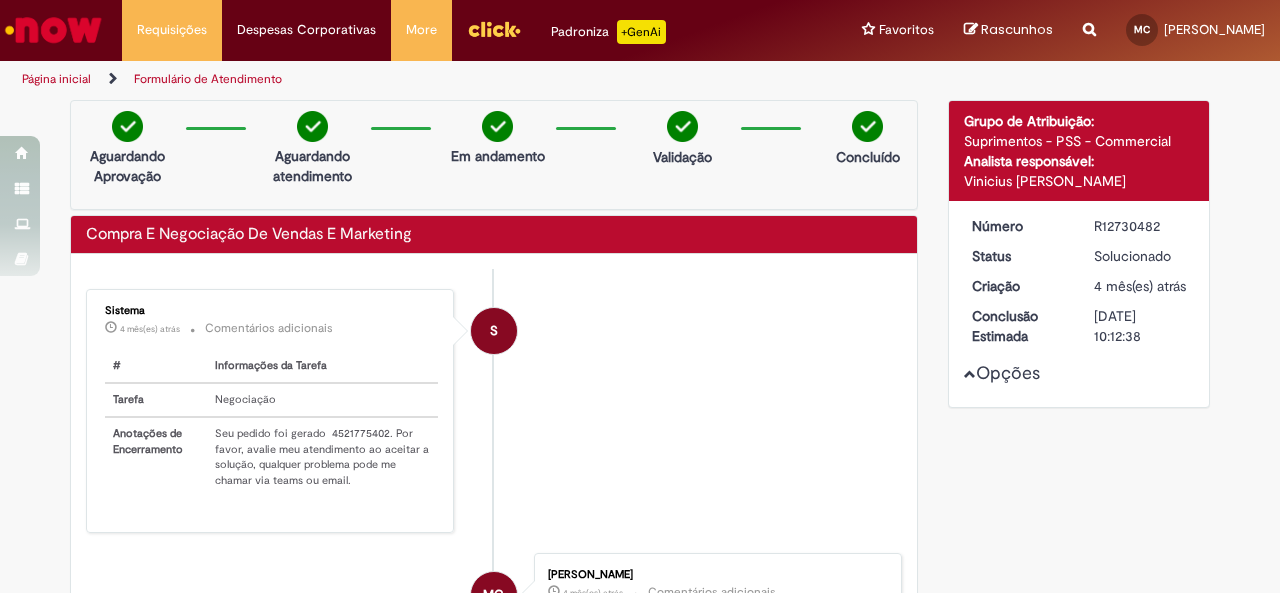 click on "Opções" at bounding box center (0, 0) 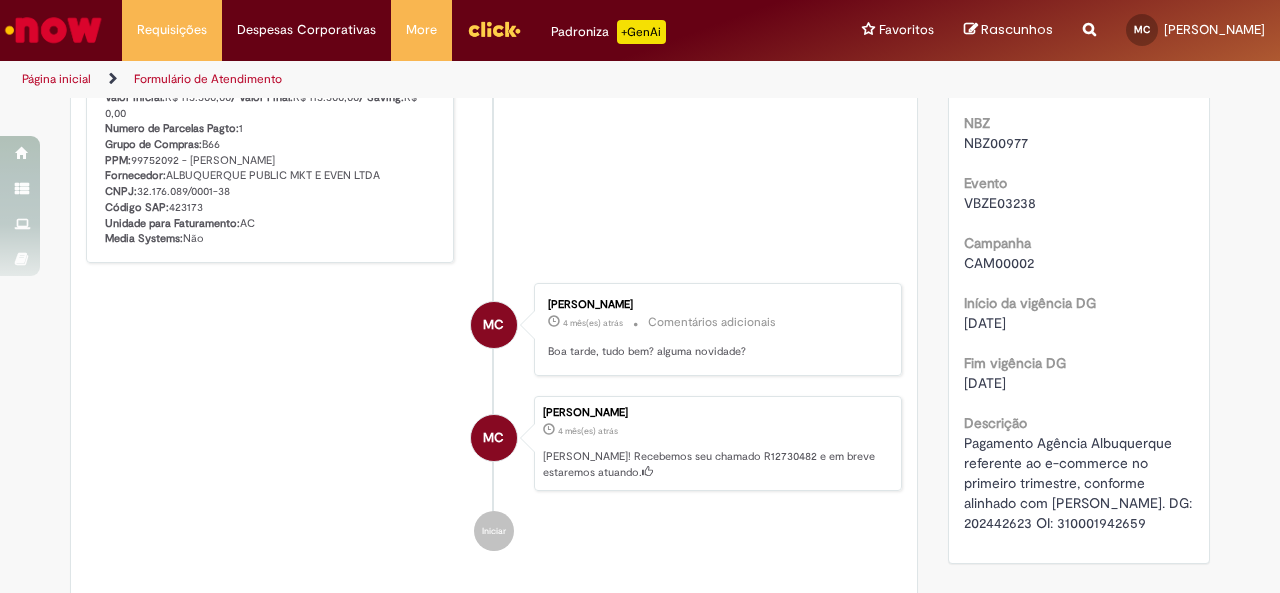 scroll, scrollTop: 926, scrollLeft: 0, axis: vertical 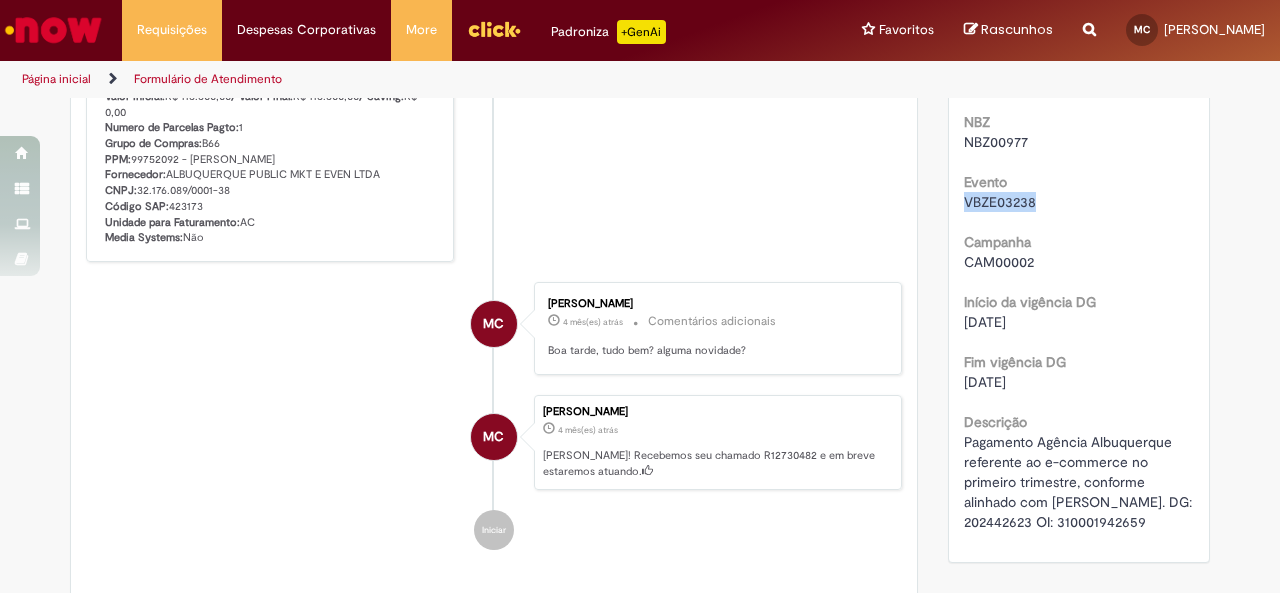 drag, startPoint x: 959, startPoint y: 239, endPoint x: 1031, endPoint y: 249, distance: 72.691124 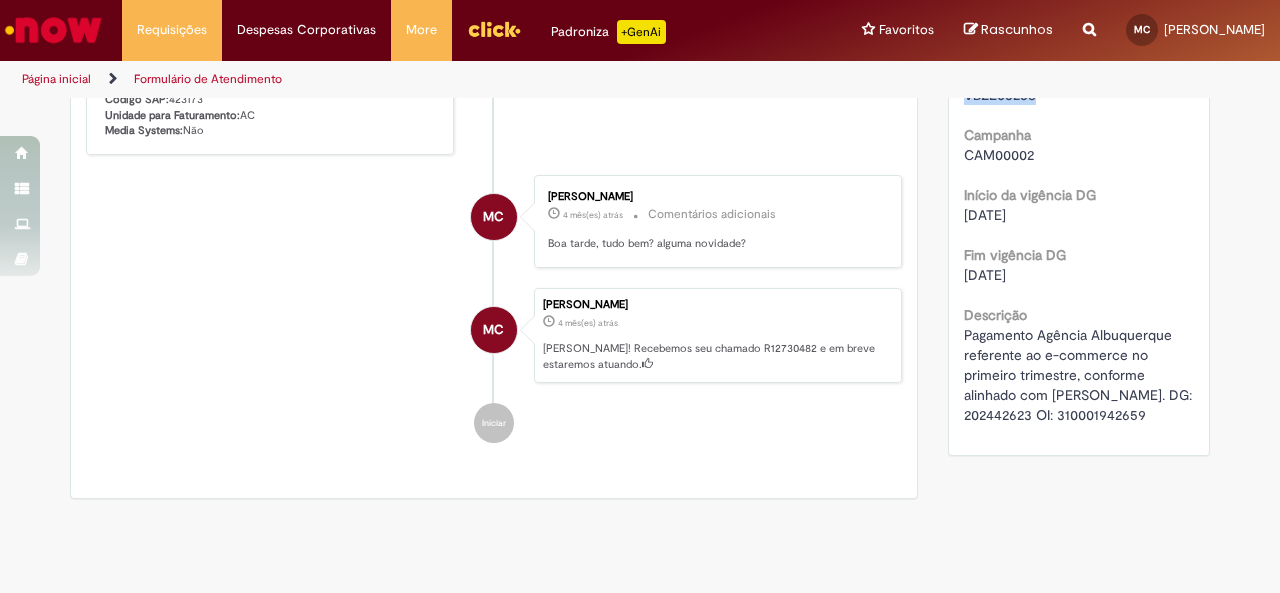 scroll, scrollTop: 1034, scrollLeft: 0, axis: vertical 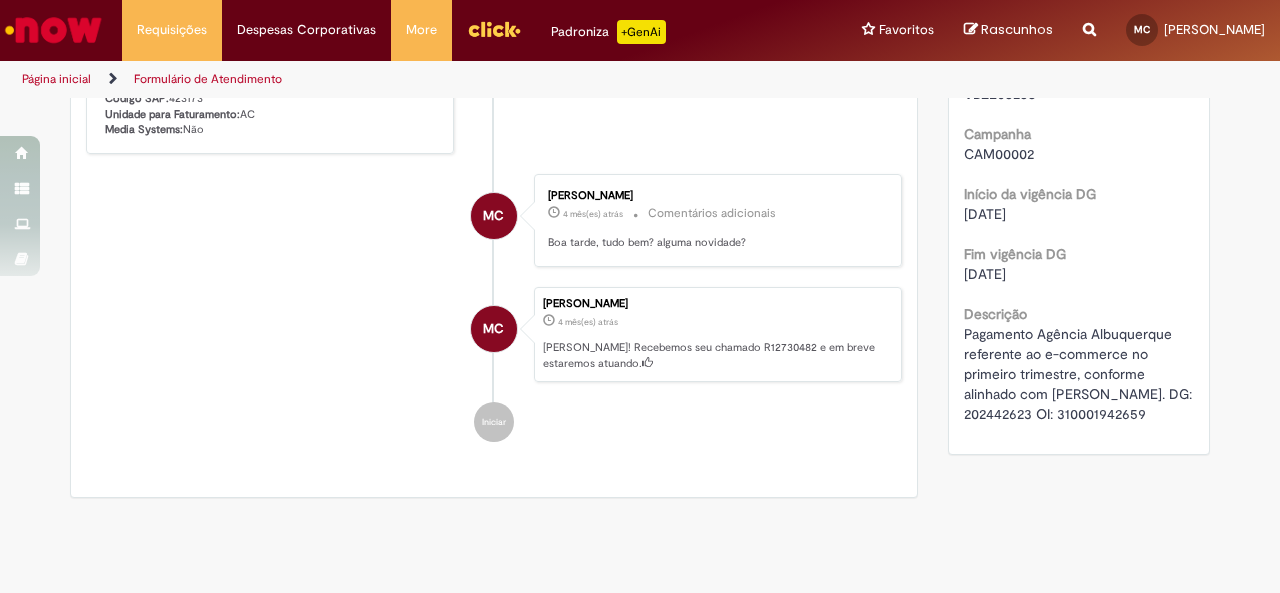 click on "Ola! Recebemos seu chamado R12730482 e em breve estaremos atuando." at bounding box center [717, 355] 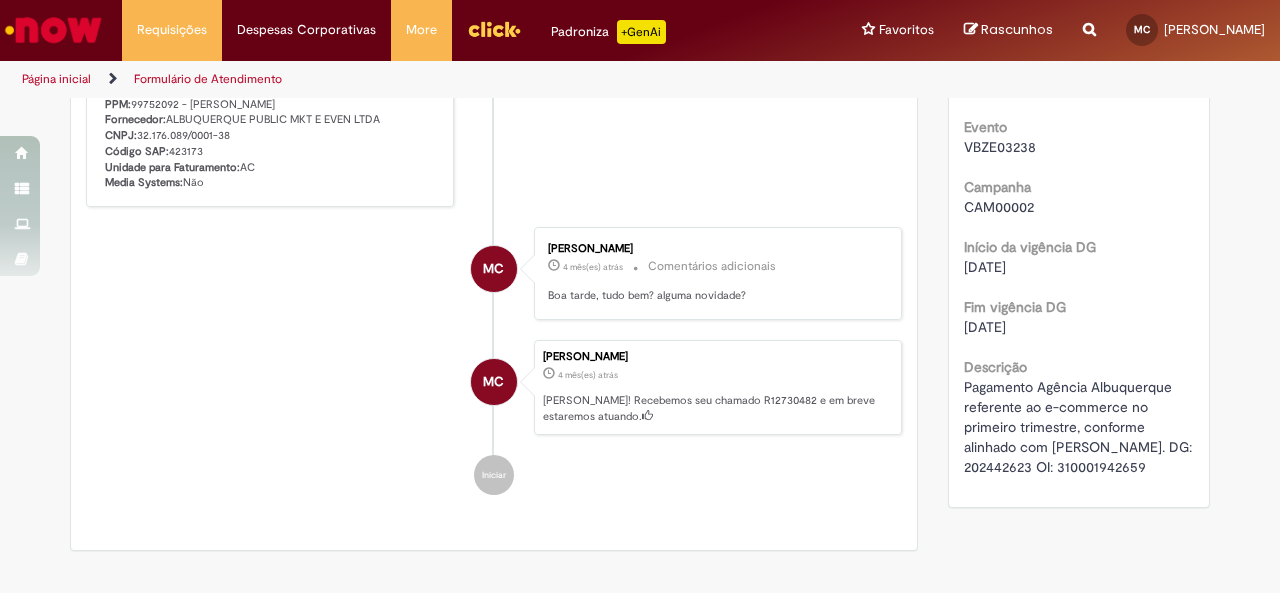 scroll, scrollTop: 752, scrollLeft: 0, axis: vertical 